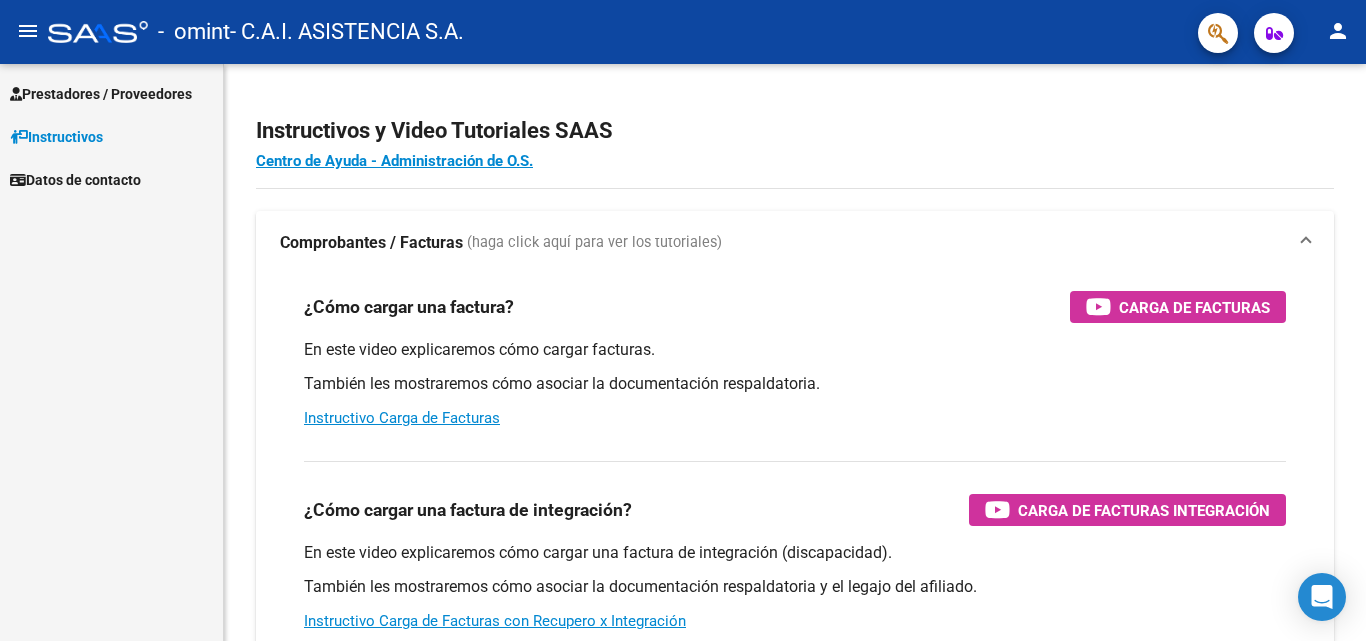 scroll, scrollTop: 0, scrollLeft: 0, axis: both 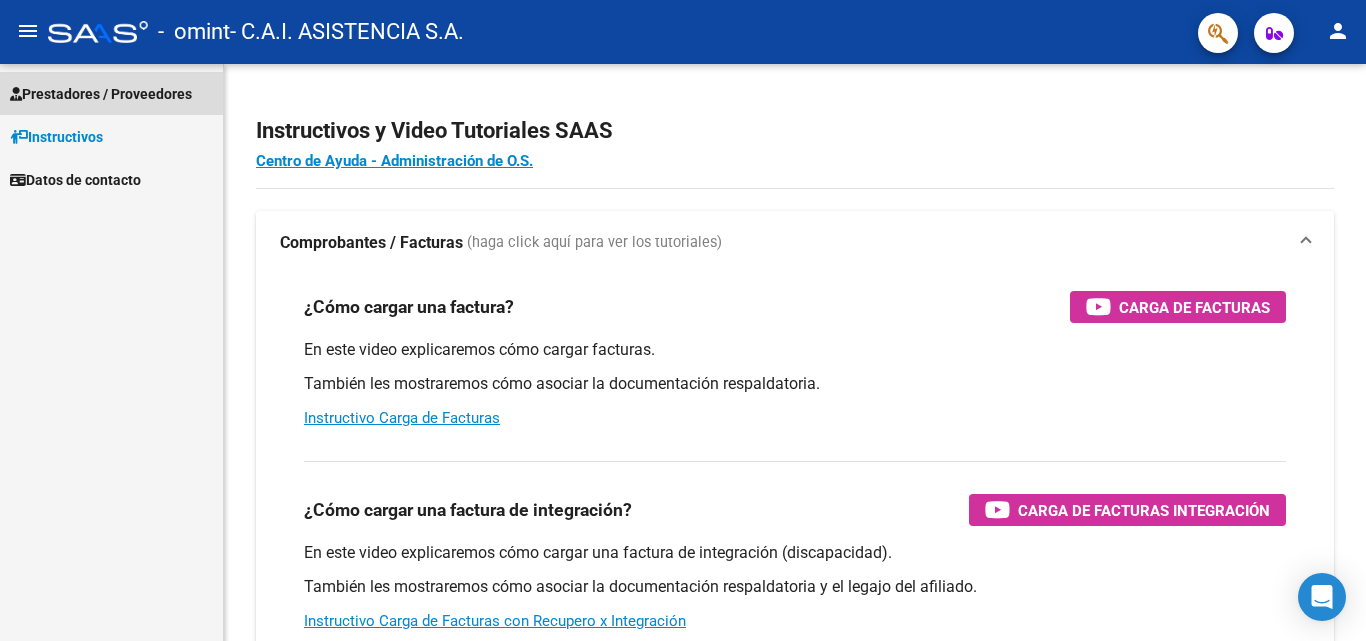 click on "Prestadores / Proveedores" at bounding box center (101, 94) 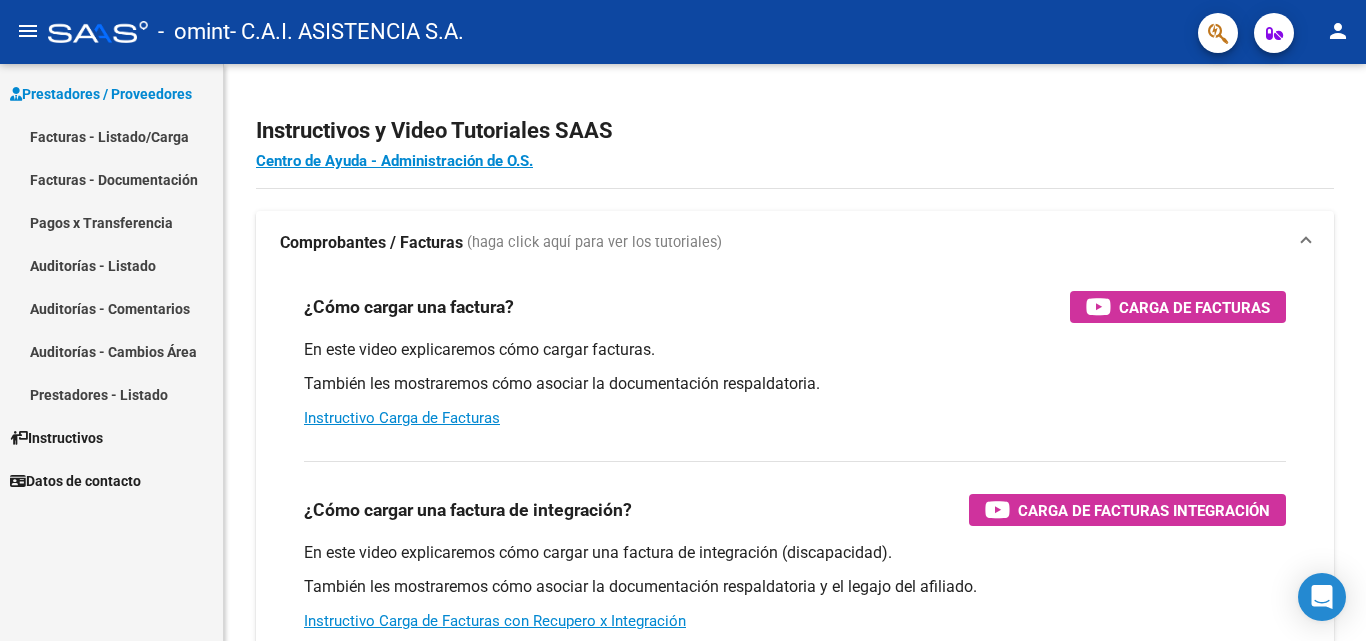 click on "Facturas - Documentación" at bounding box center [111, 179] 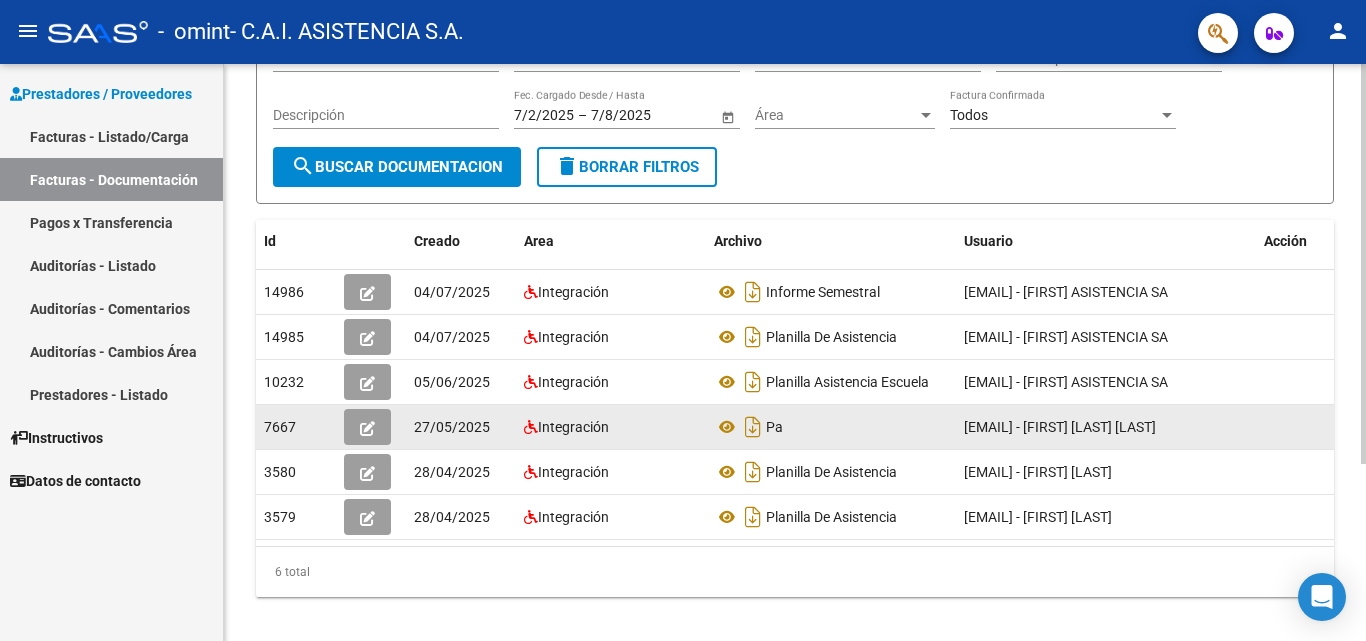 scroll, scrollTop: 256, scrollLeft: 0, axis: vertical 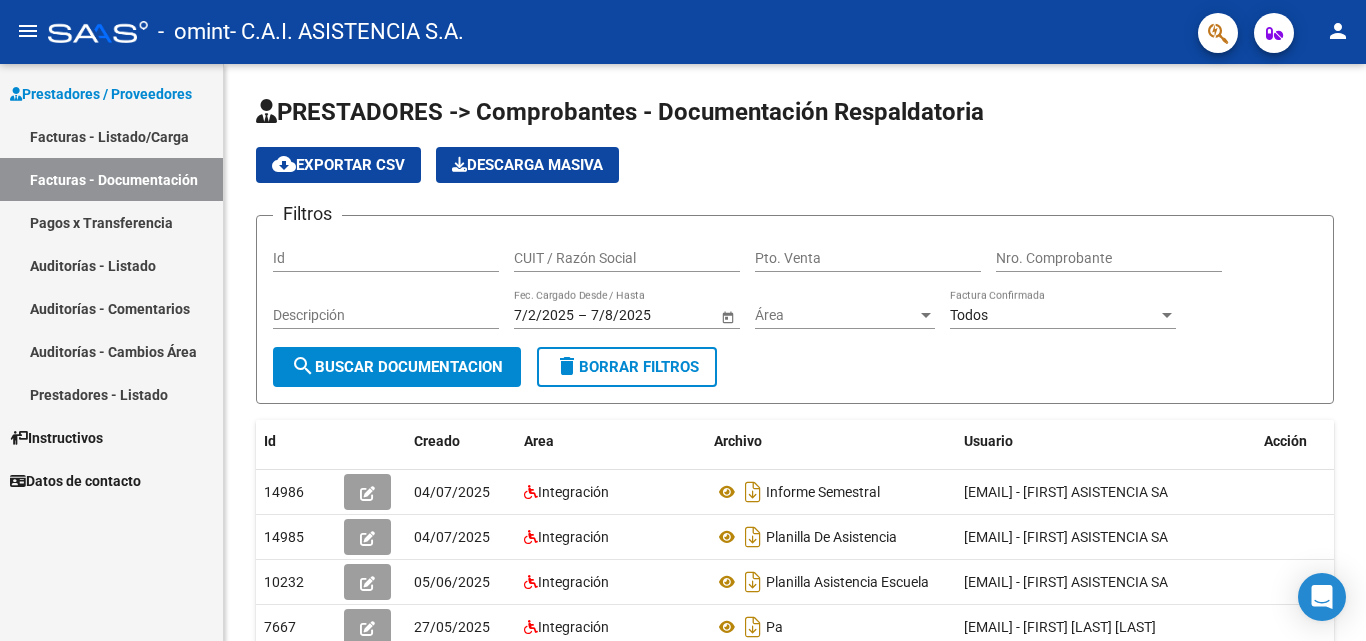 click on "Facturas - Documentación" at bounding box center [111, 179] 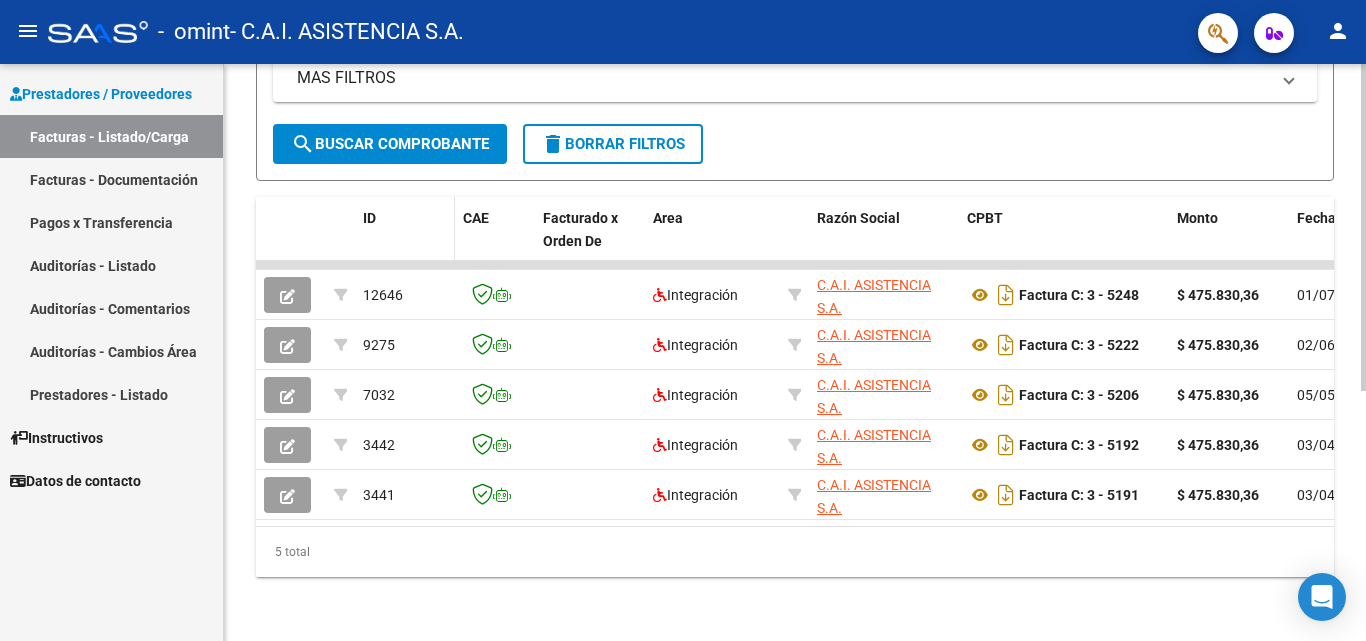 scroll, scrollTop: 441, scrollLeft: 0, axis: vertical 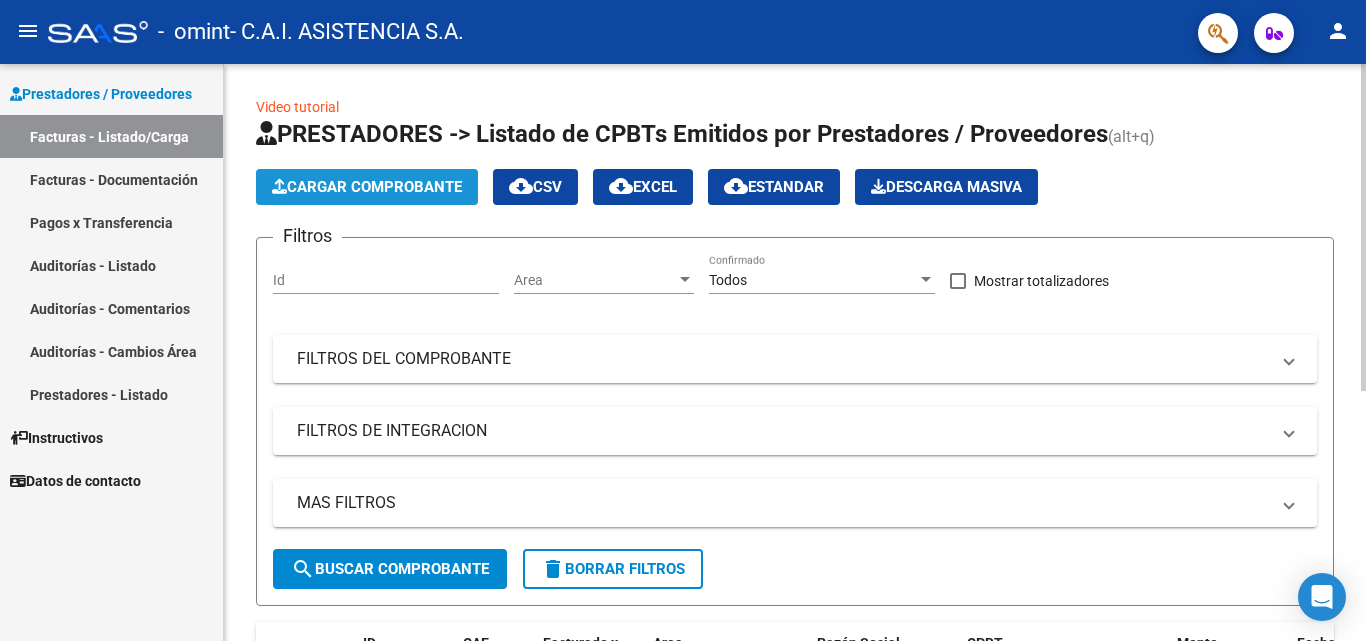 click on "Cargar Comprobante" 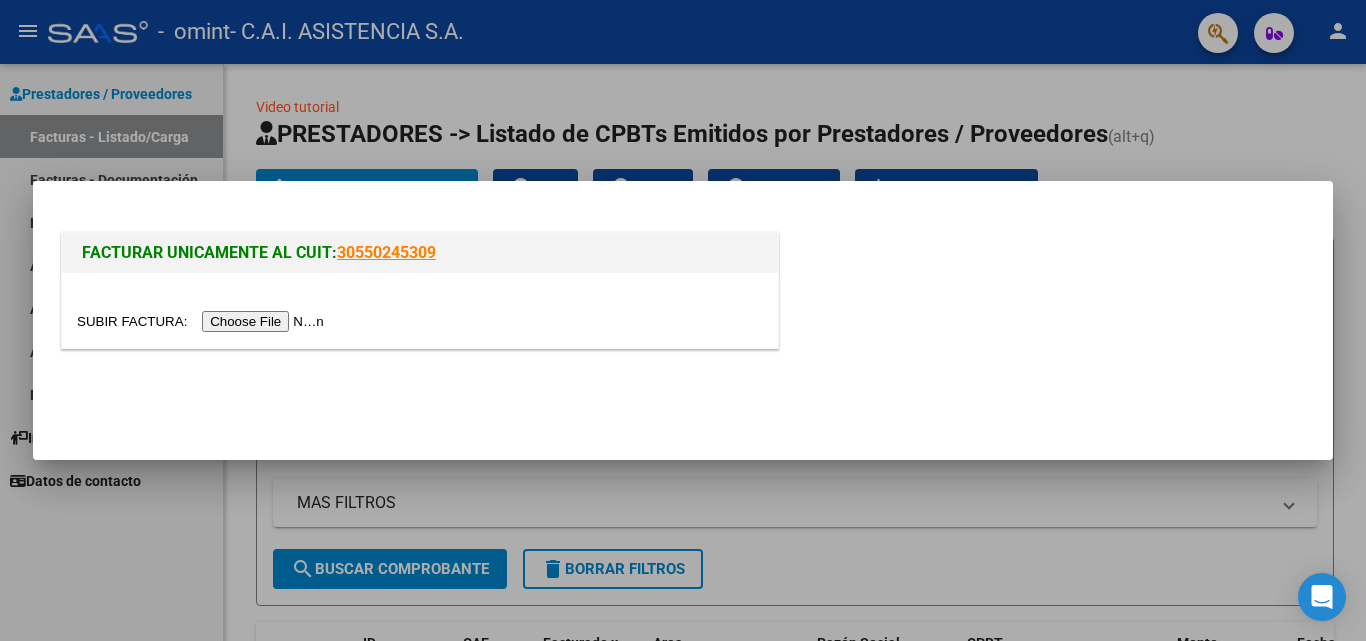 click at bounding box center [420, 310] 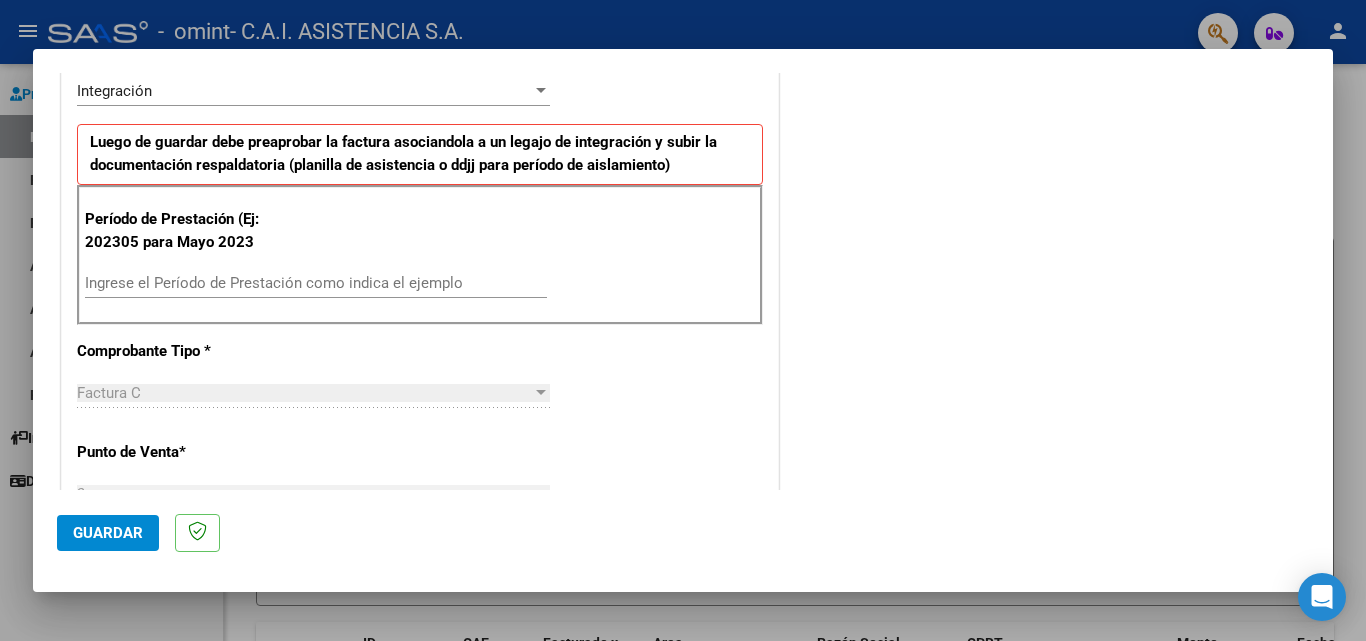 scroll, scrollTop: 500, scrollLeft: 0, axis: vertical 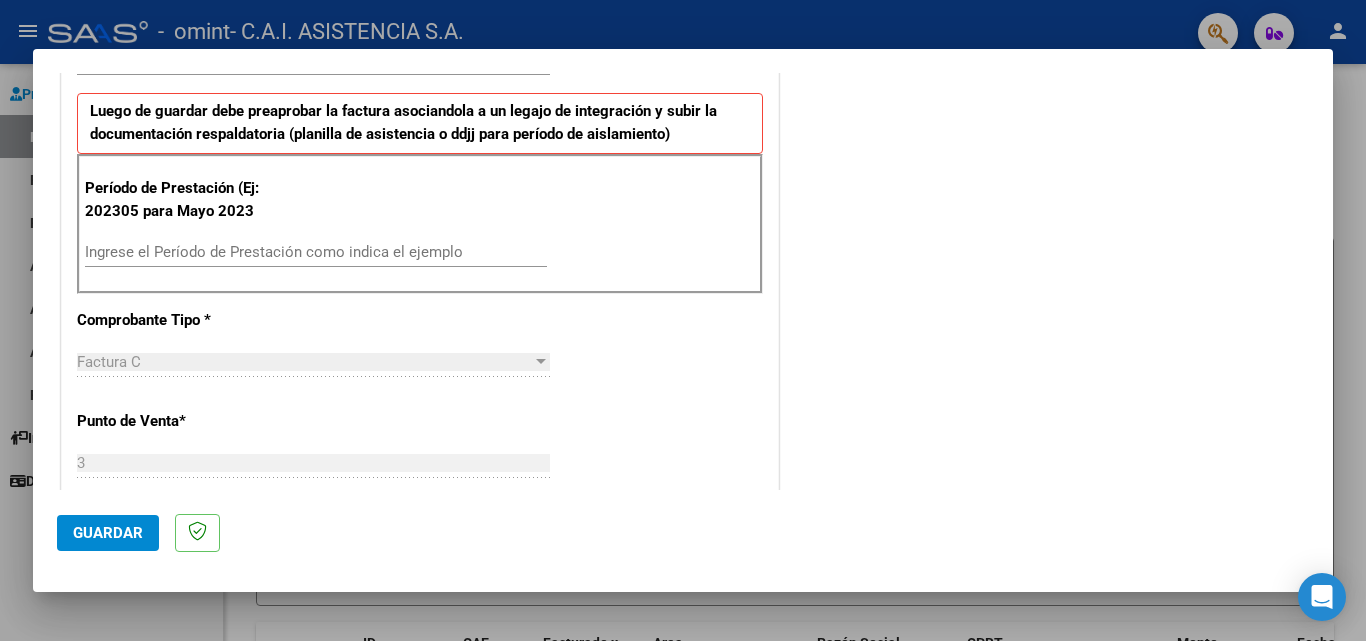 click on "Ingrese el Período de Prestación como indica el ejemplo" at bounding box center (316, 252) 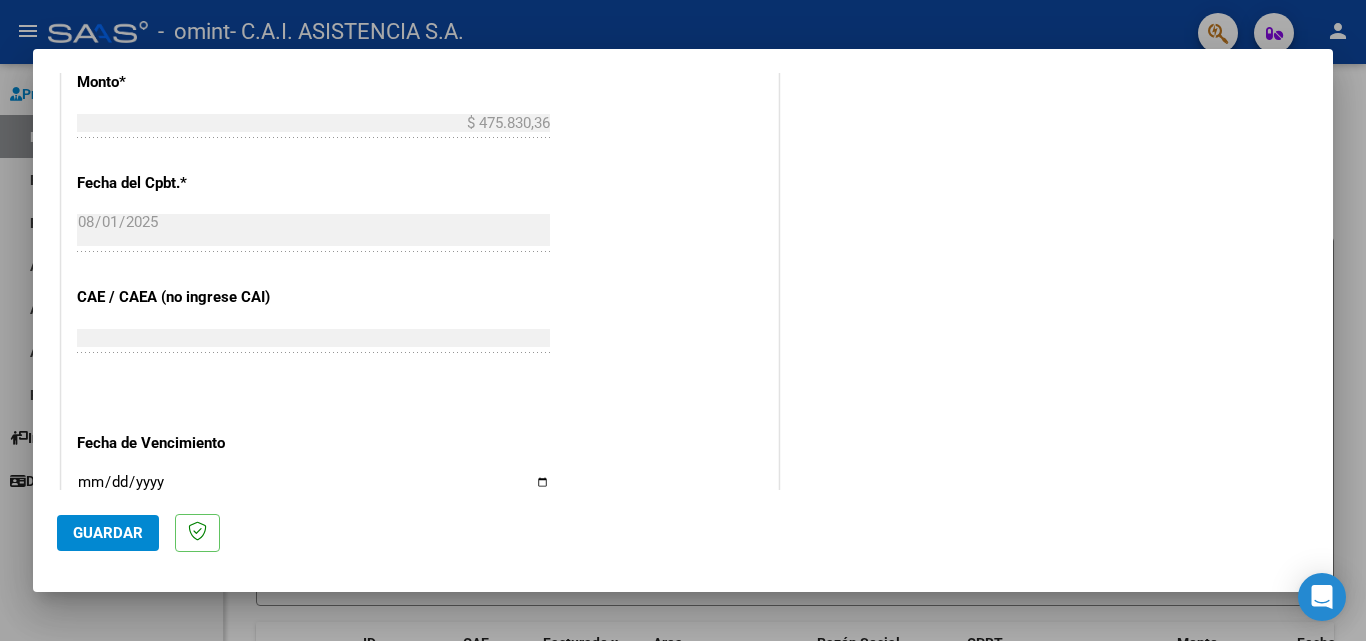 scroll, scrollTop: 1100, scrollLeft: 0, axis: vertical 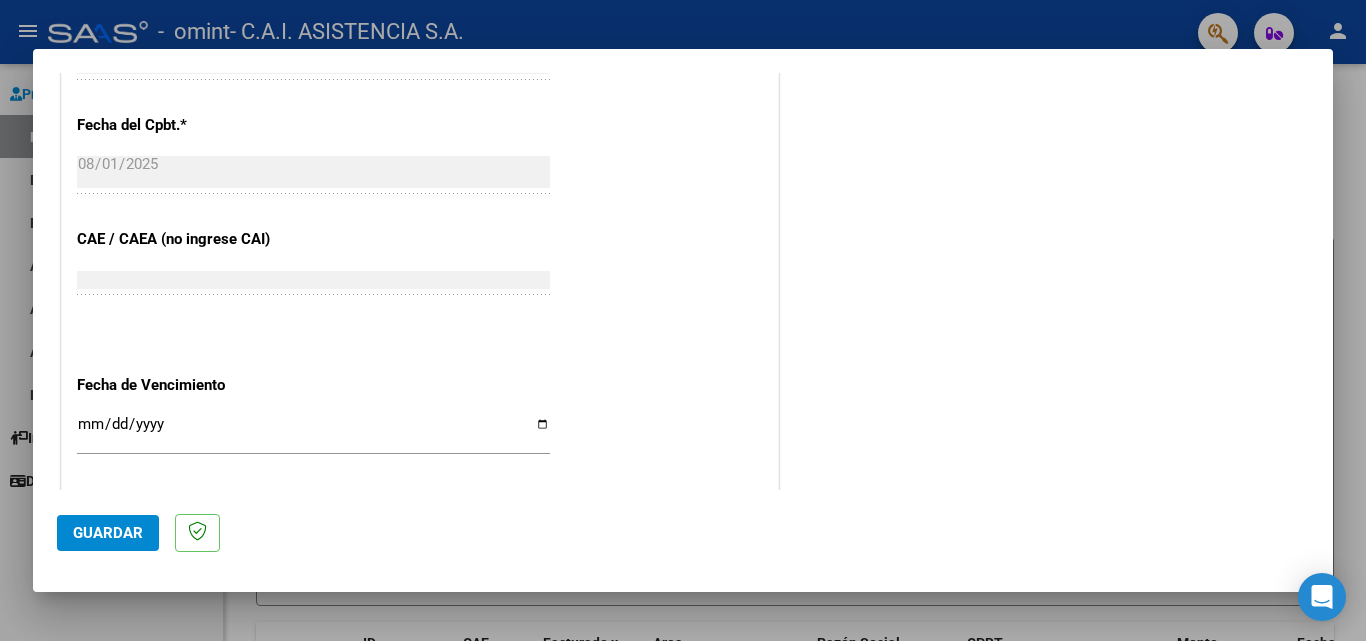 type on "202507" 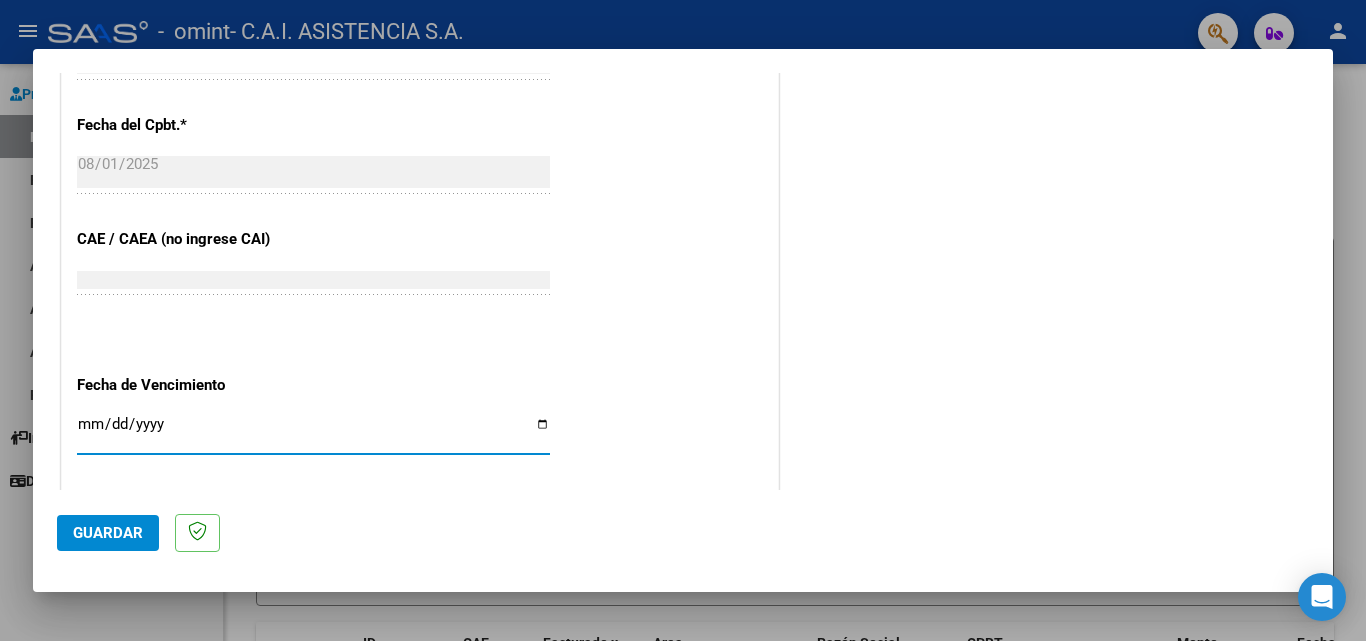 click on "Ingresar la fecha" at bounding box center [313, 432] 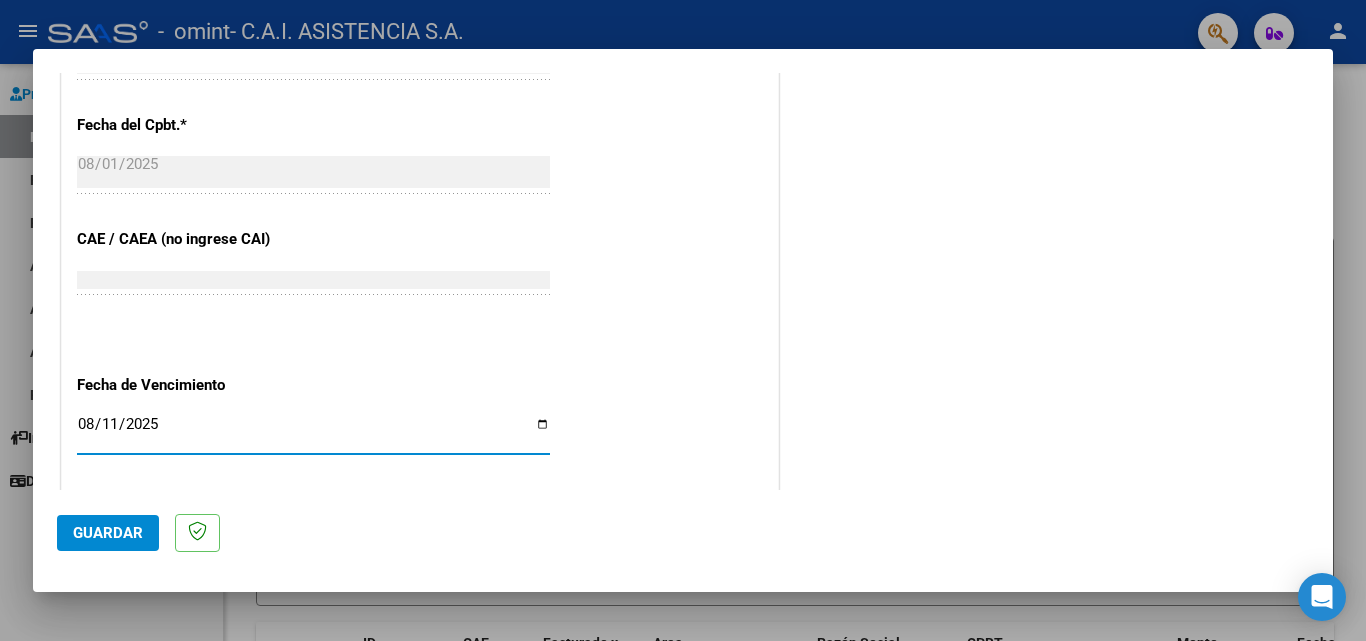 type on "2025-08-11" 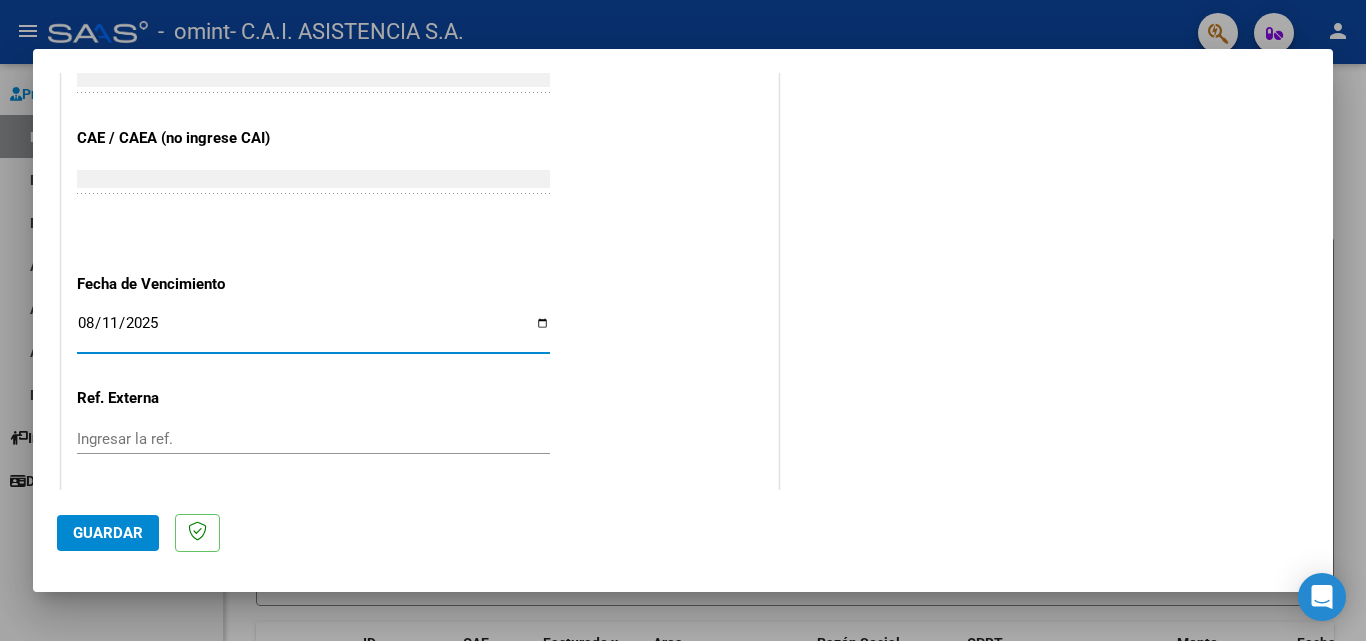 scroll, scrollTop: 1305, scrollLeft: 0, axis: vertical 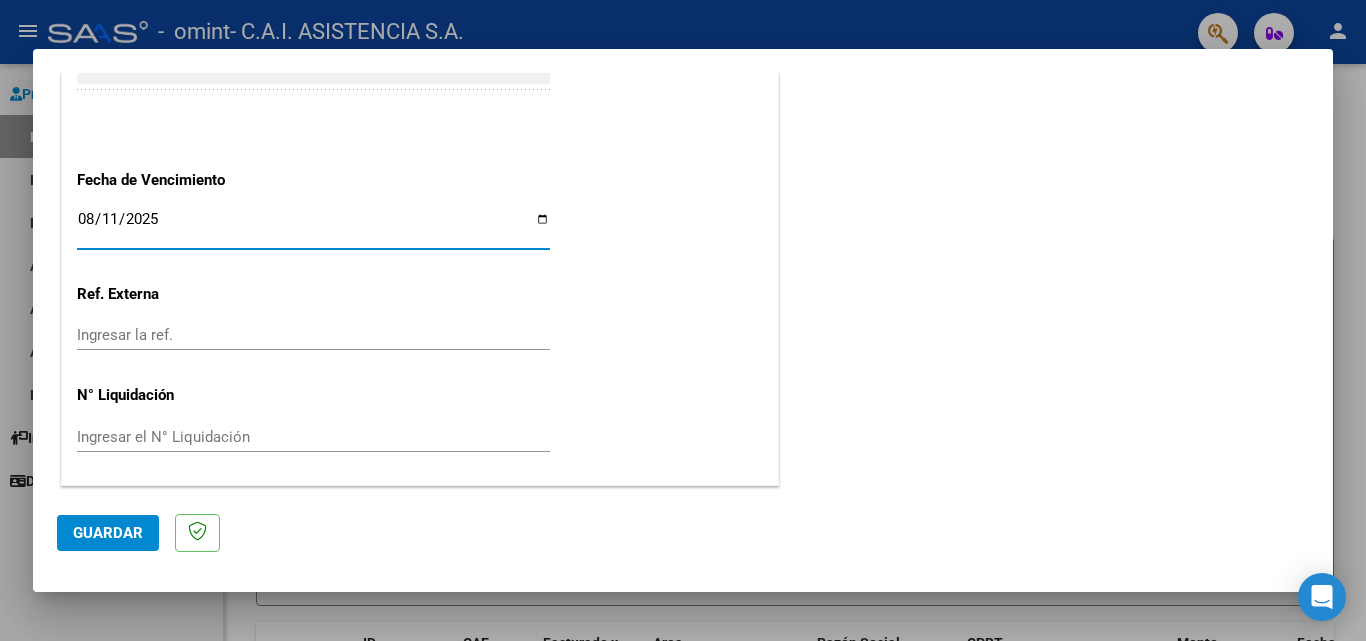 click on "Guardar" 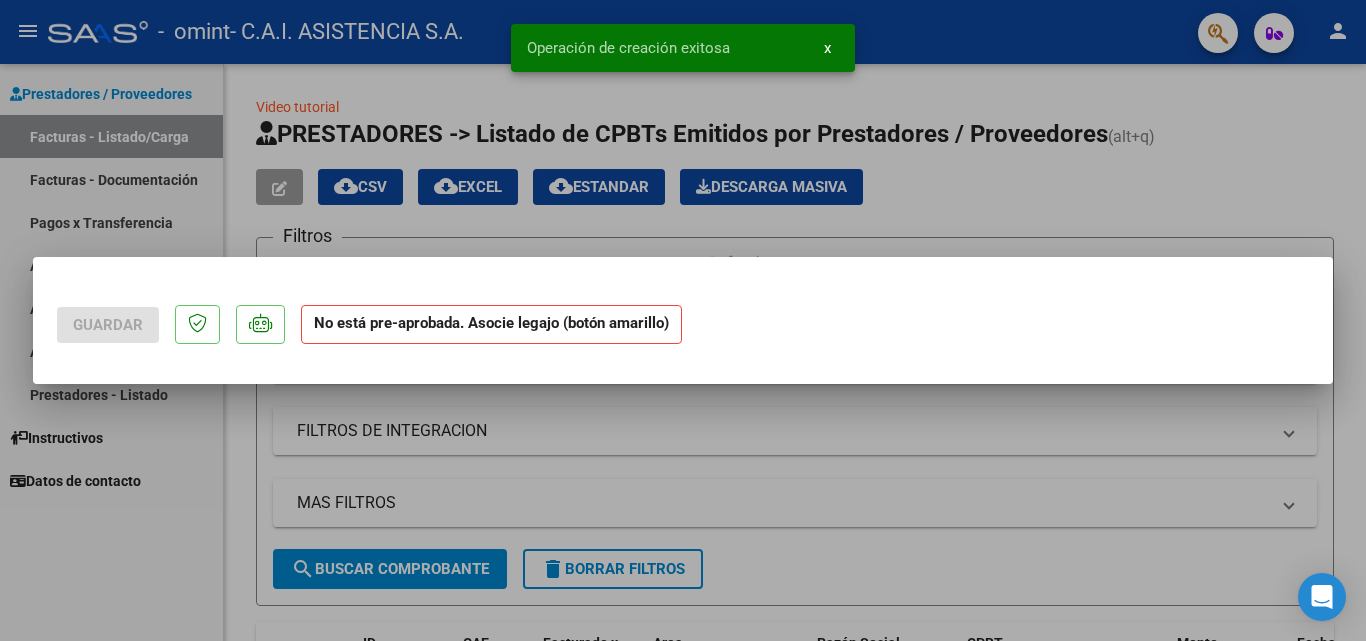 scroll, scrollTop: 0, scrollLeft: 0, axis: both 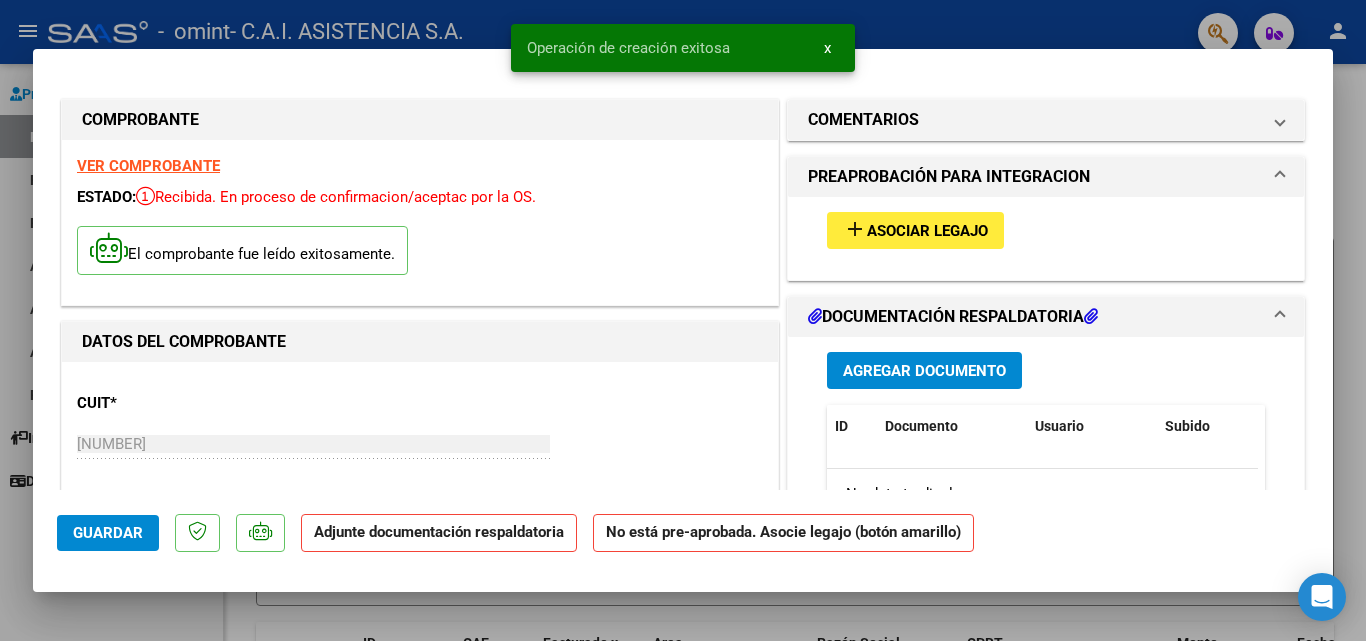 click on "Asociar Legajo" at bounding box center (927, 231) 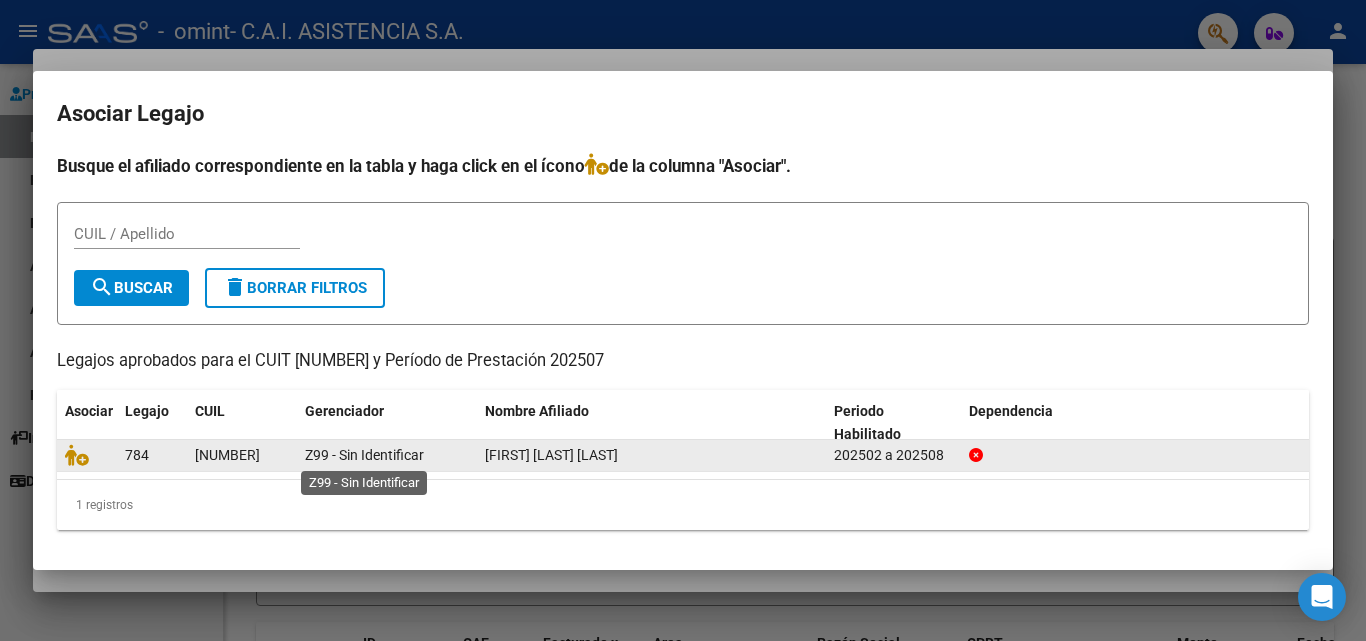 click on "Z99 - Sin Identificar" 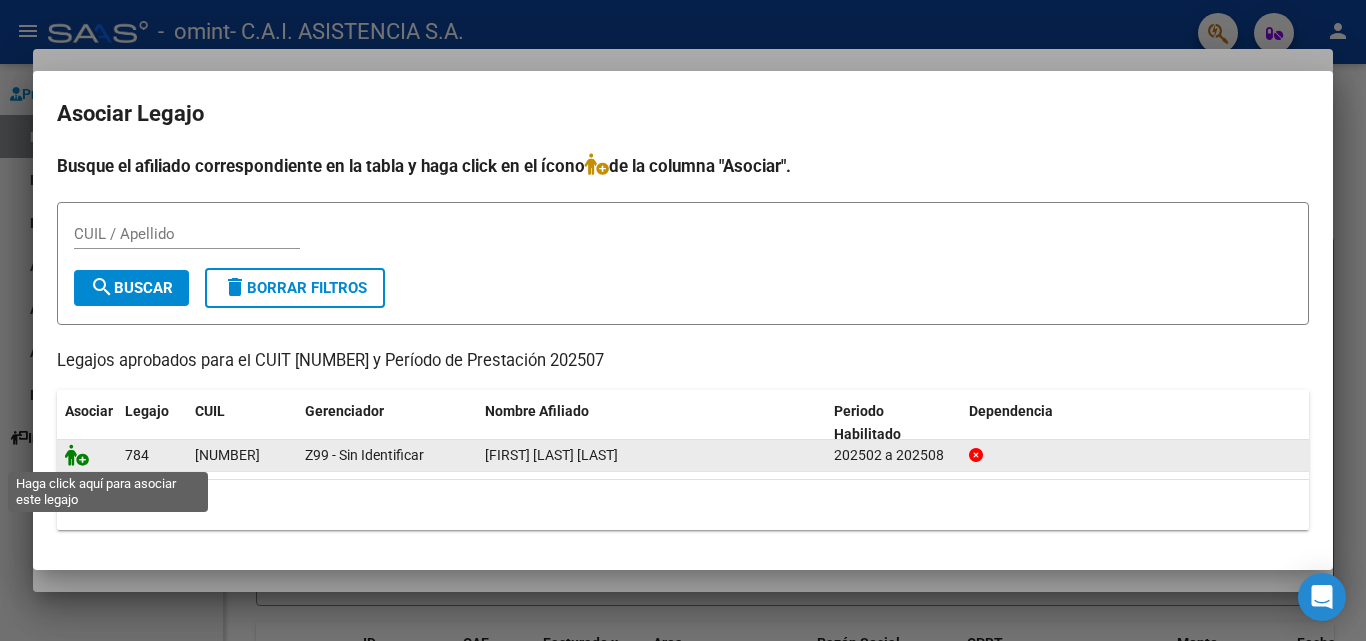 click 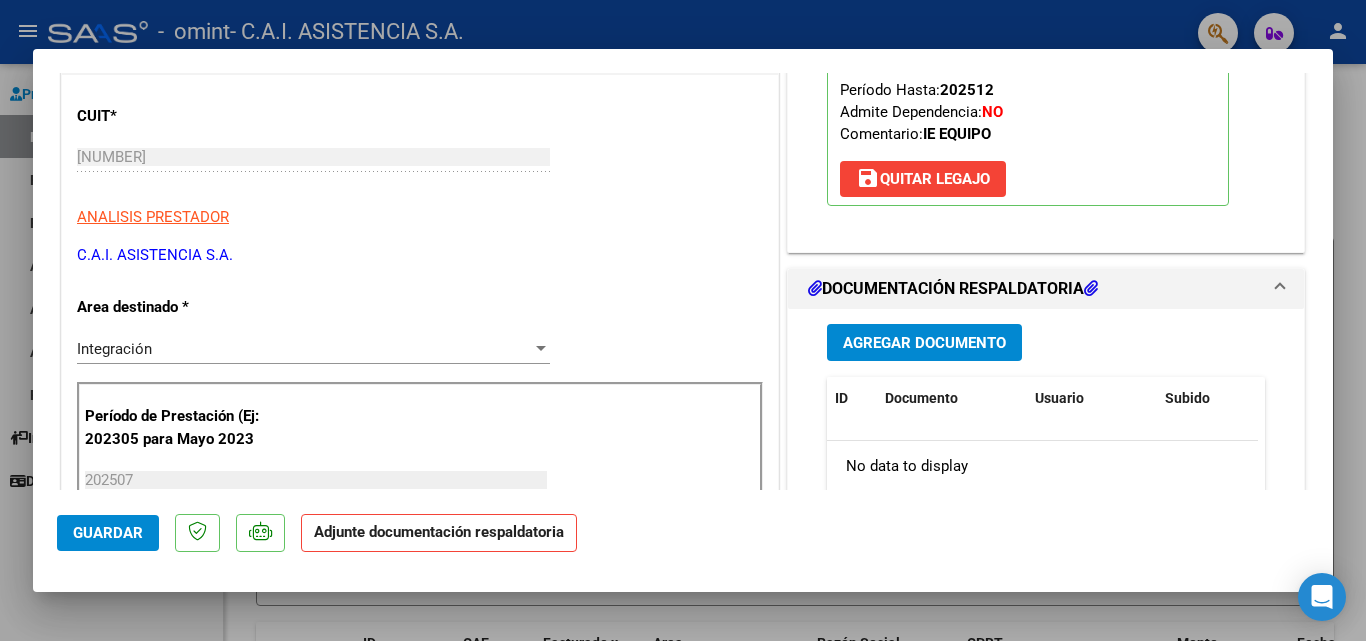 scroll, scrollTop: 400, scrollLeft: 0, axis: vertical 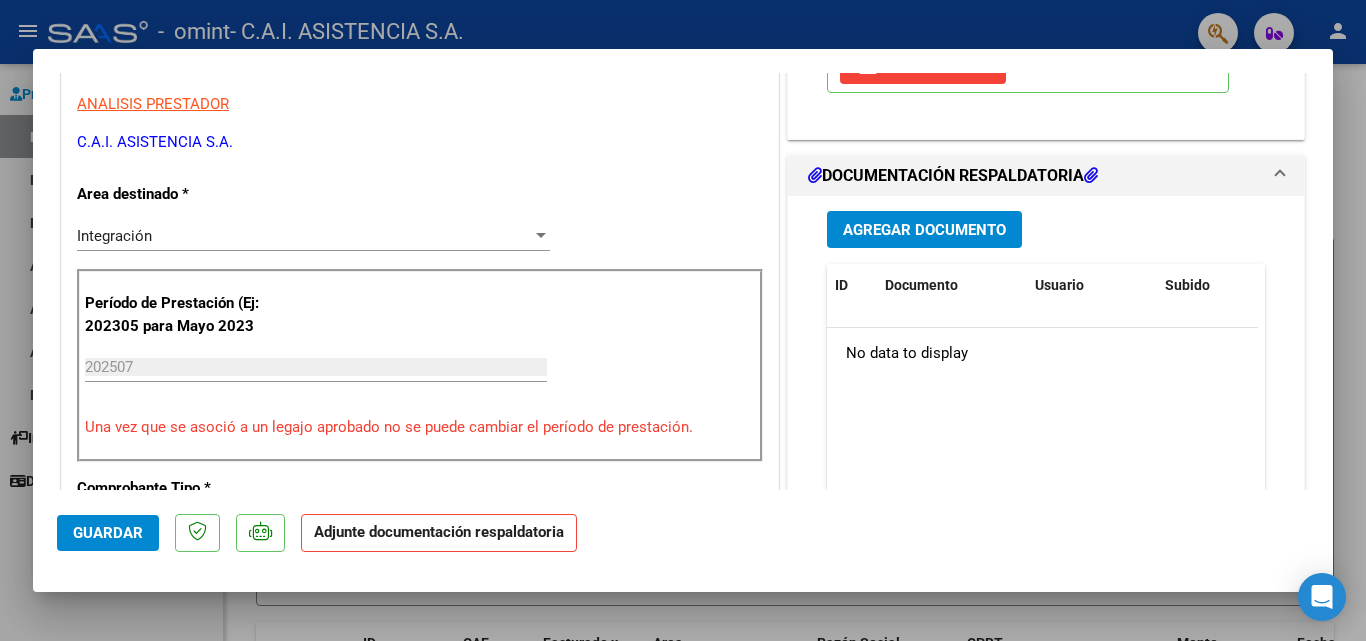 click on "Agregar Documento" at bounding box center (924, 229) 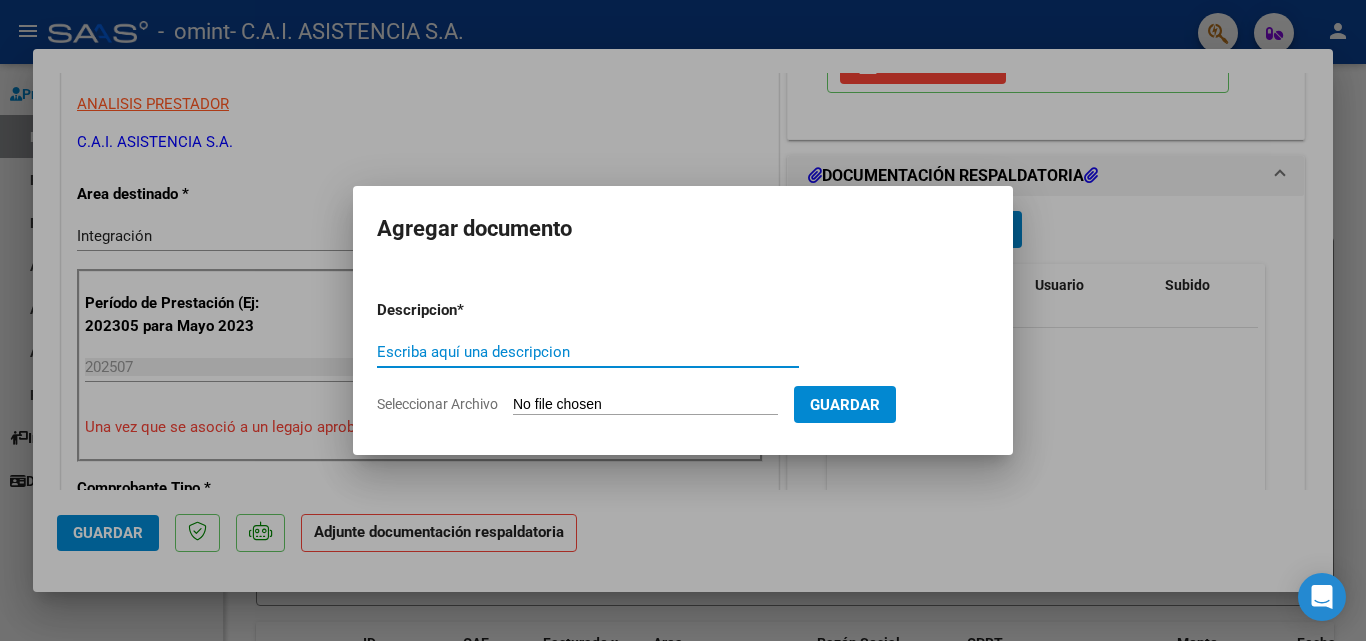 click on "Escriba aquí una descripcion" at bounding box center [588, 352] 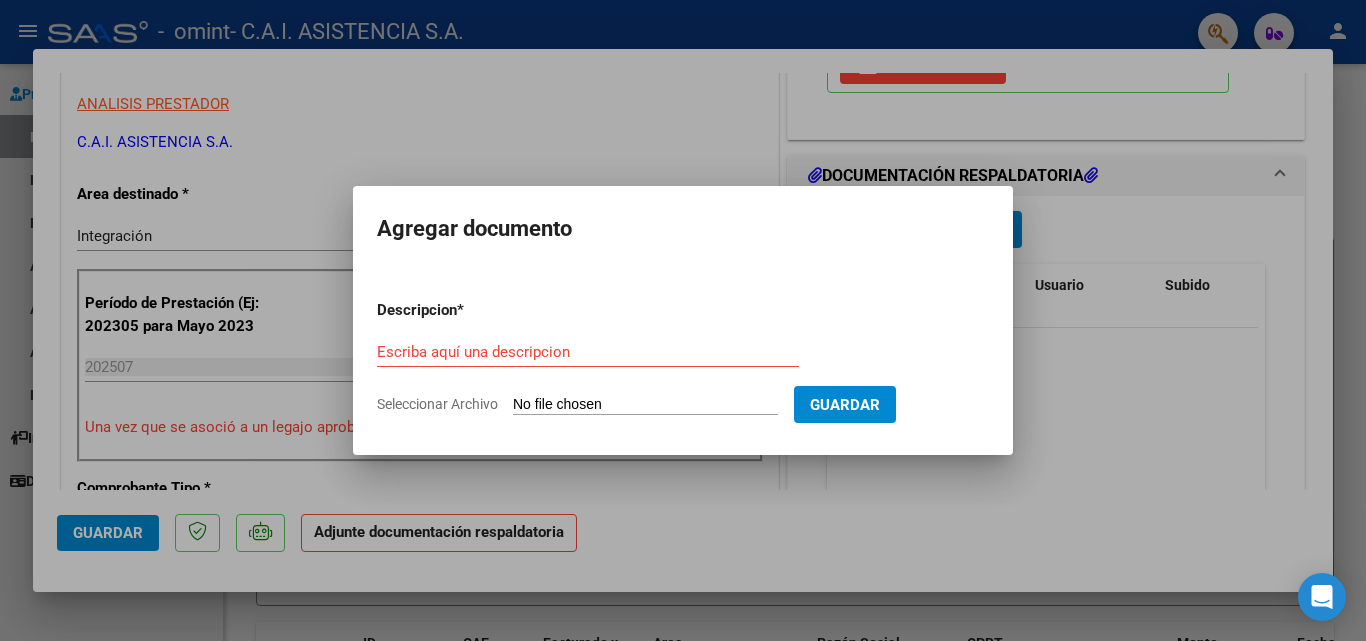 click on "Seleccionar Archivo" at bounding box center (645, 405) 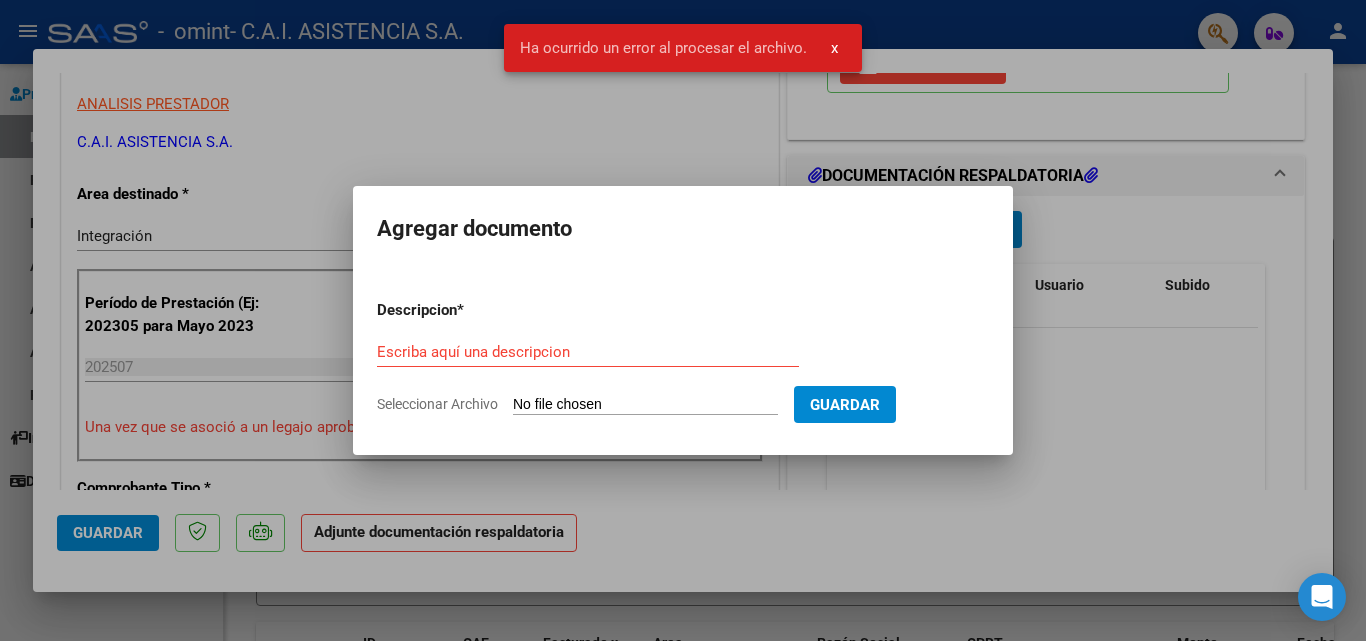 click on "Seleccionar Archivo" at bounding box center (645, 405) 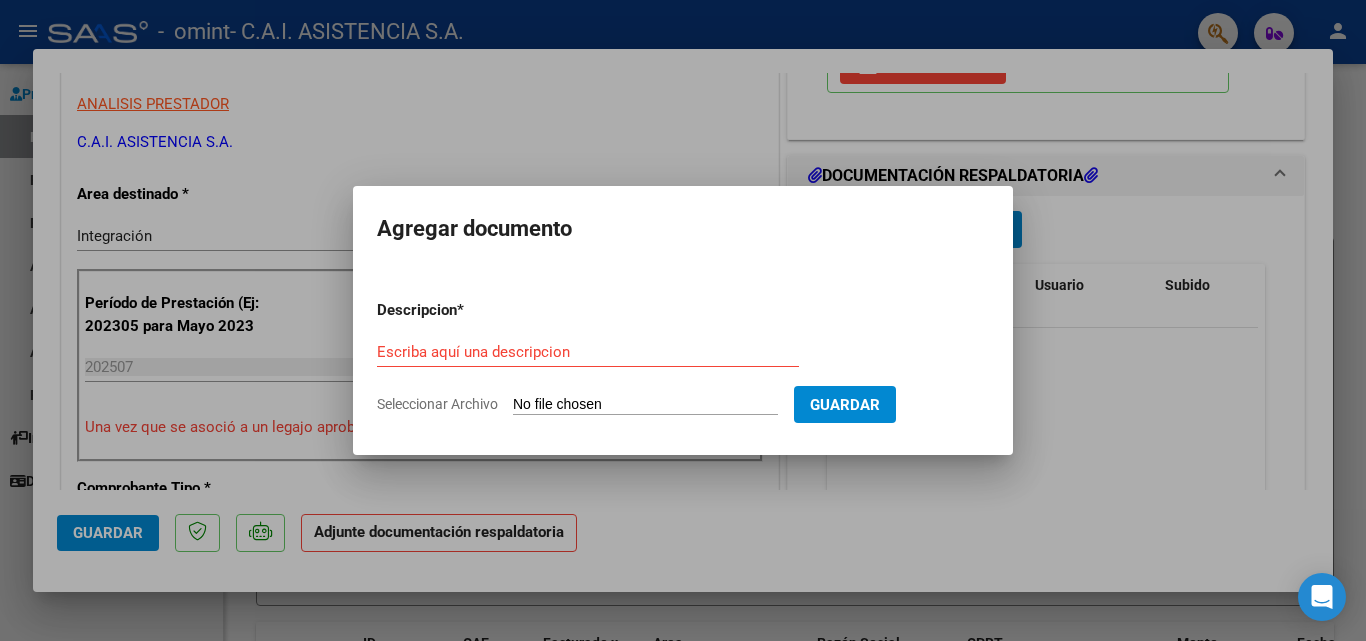 type on "C:\fakepath\ASISTENCIA [LAST].pdf" 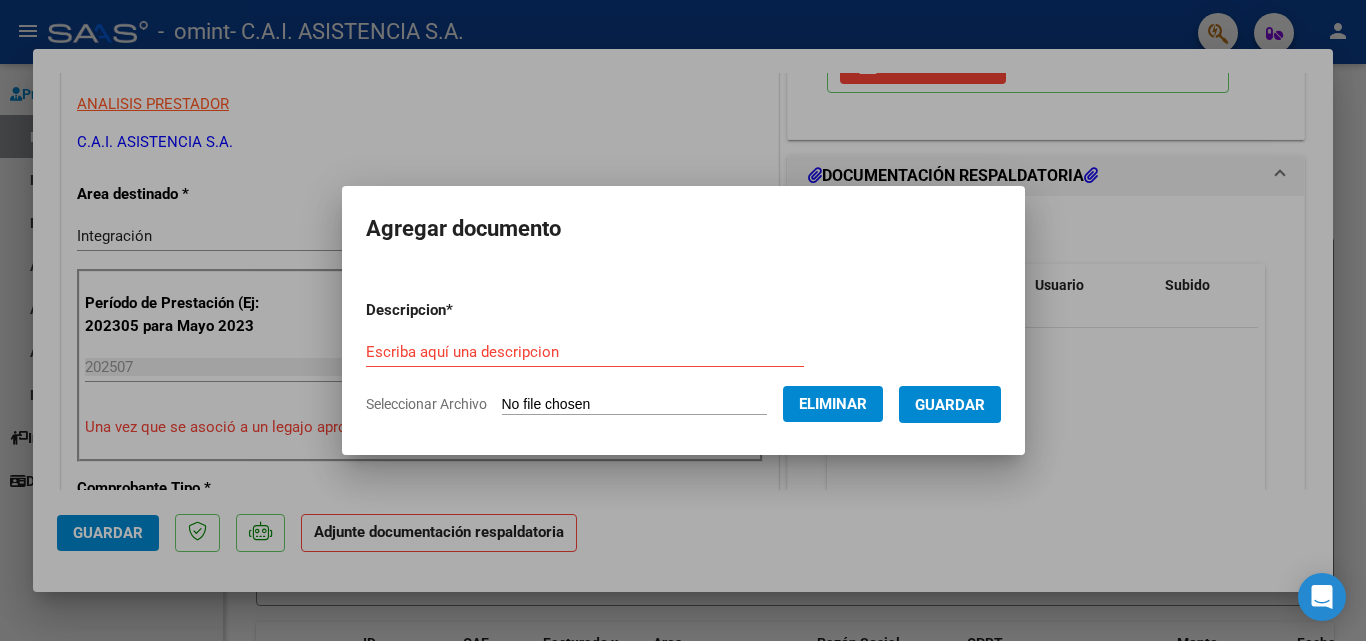 click on "Escriba aquí una descripcion" at bounding box center (585, 352) 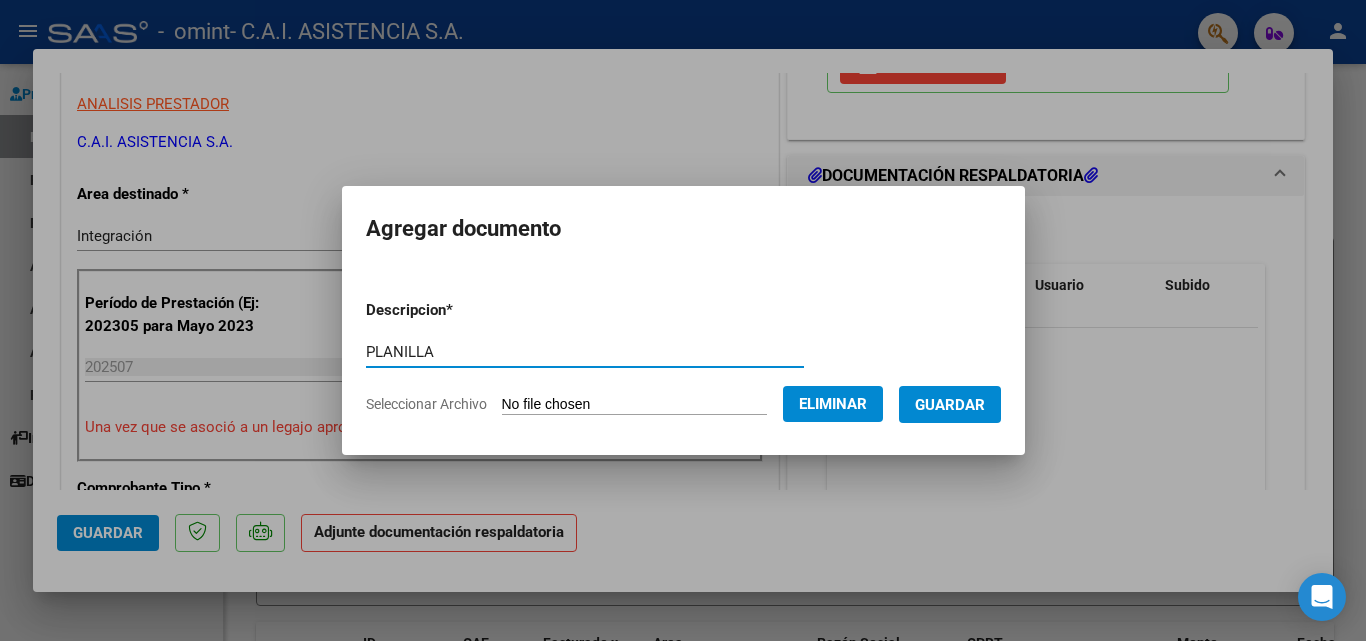 type on "PLANILLA" 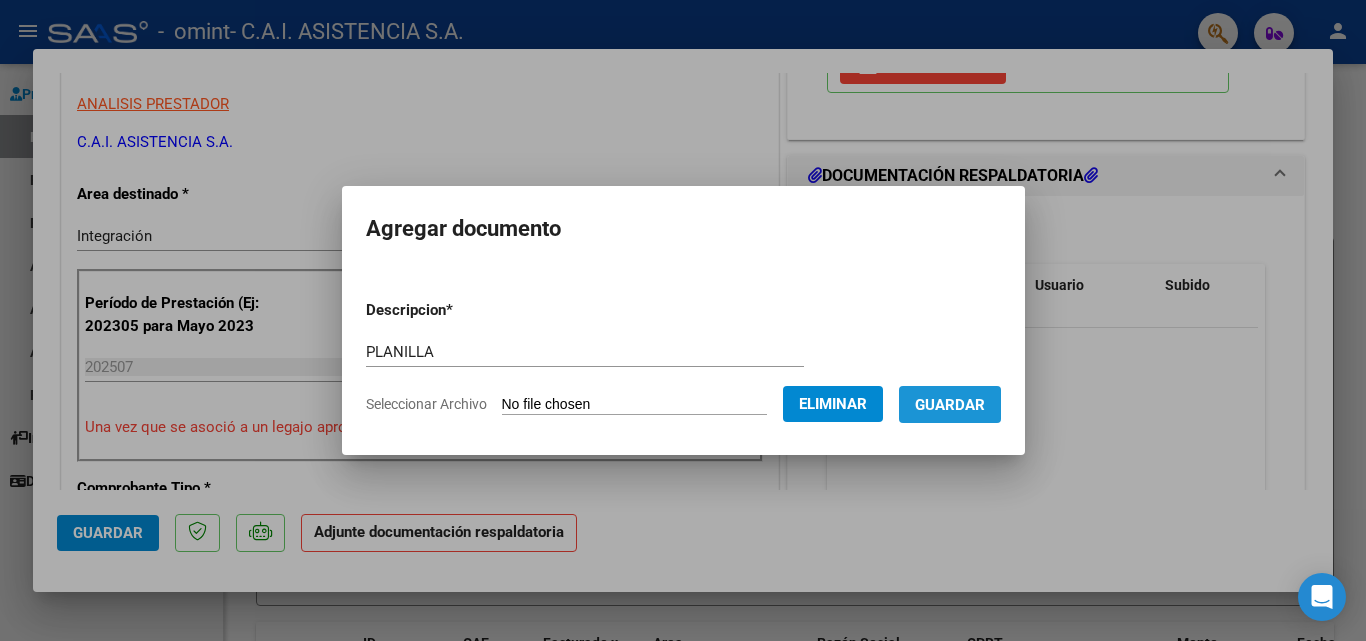 click on "Guardar" at bounding box center (950, 404) 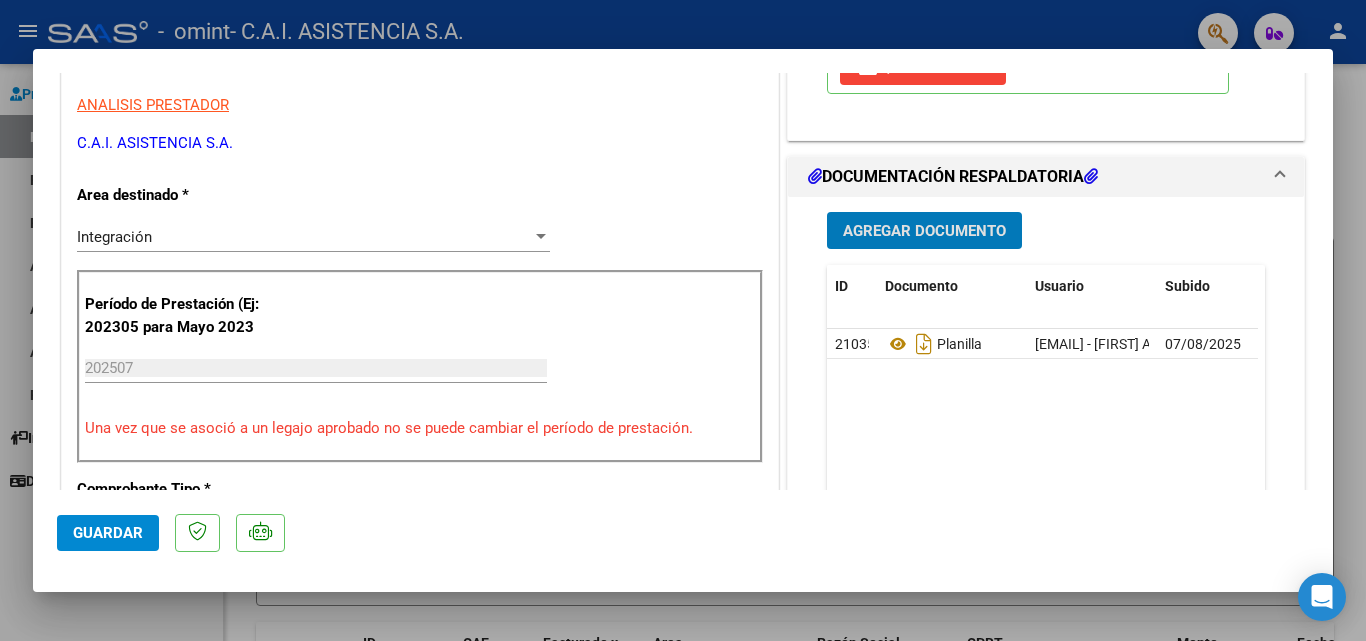 scroll, scrollTop: 400, scrollLeft: 0, axis: vertical 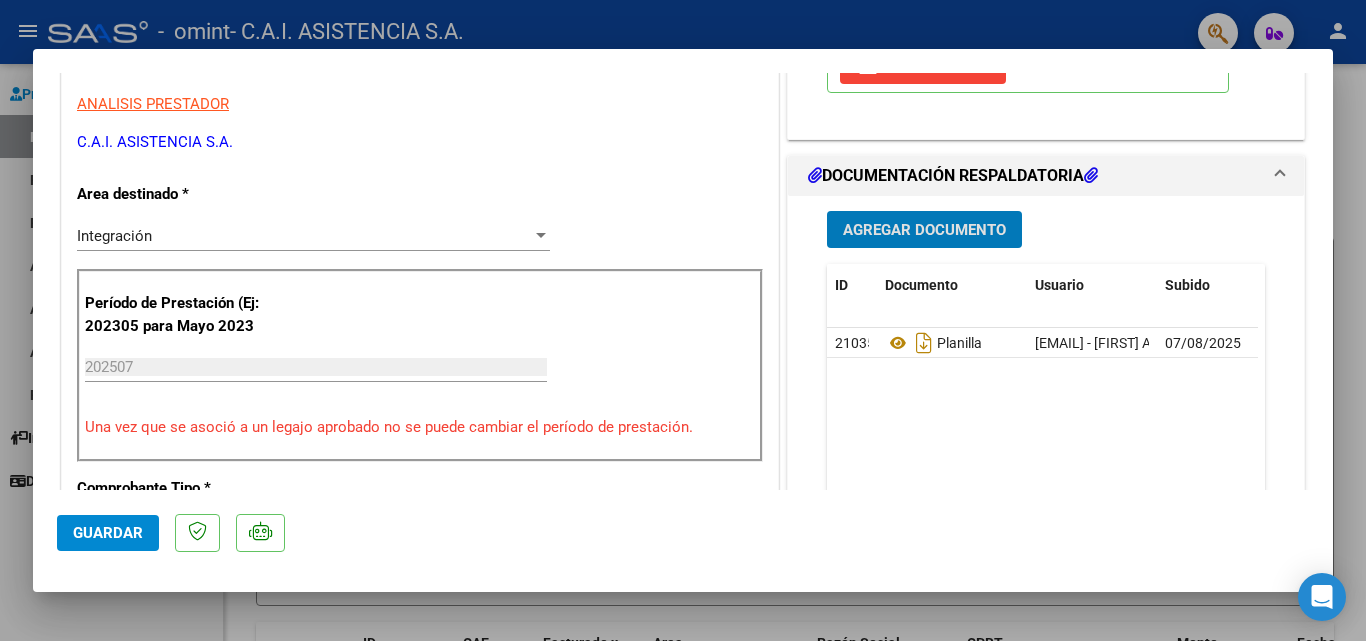 click on "Guardar" 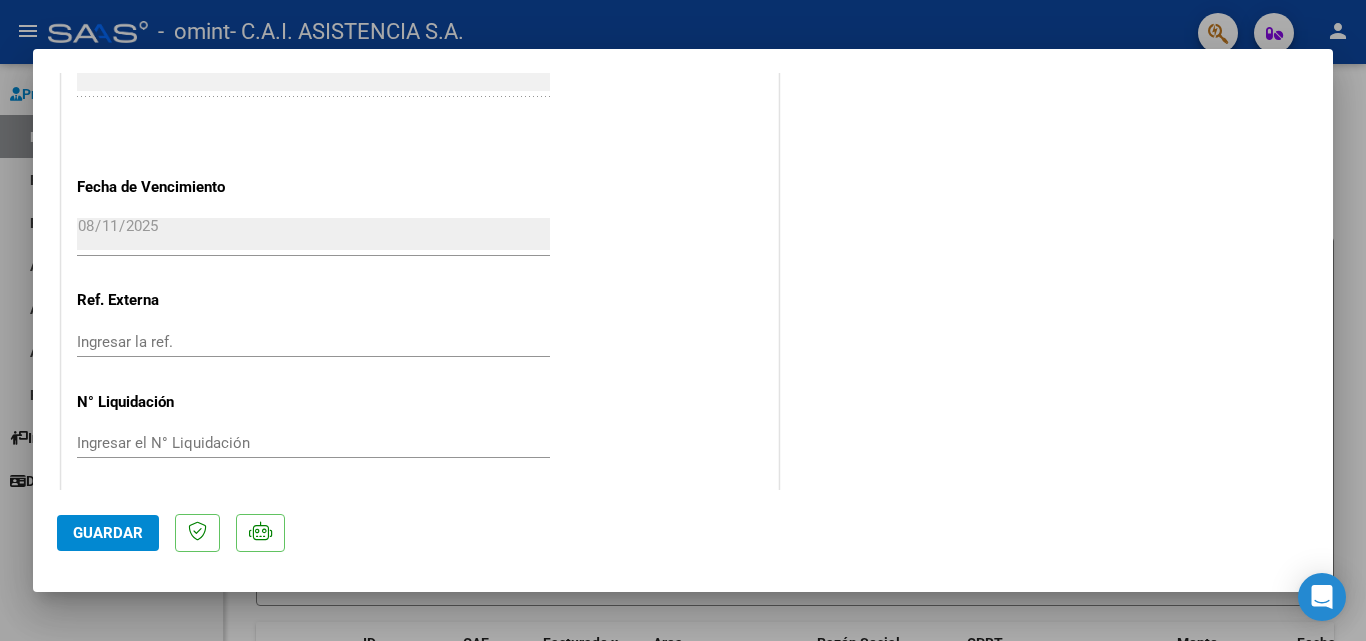 scroll, scrollTop: 1373, scrollLeft: 0, axis: vertical 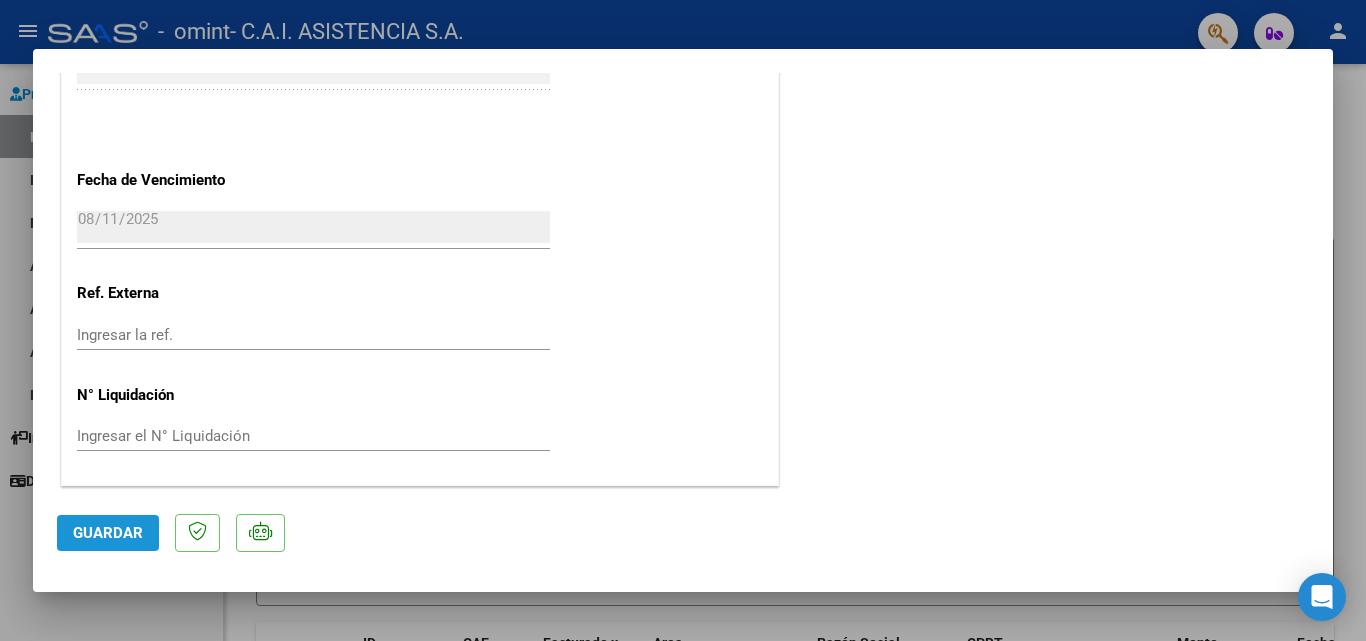 click on "Guardar" 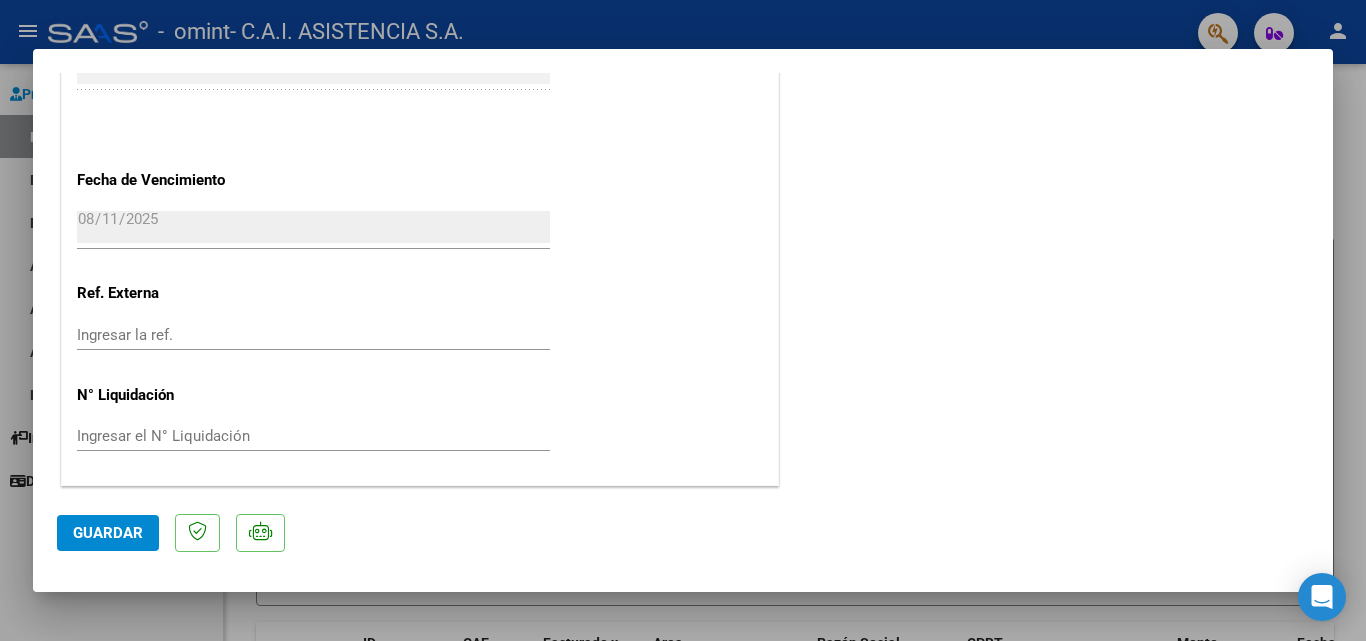 click at bounding box center [683, 320] 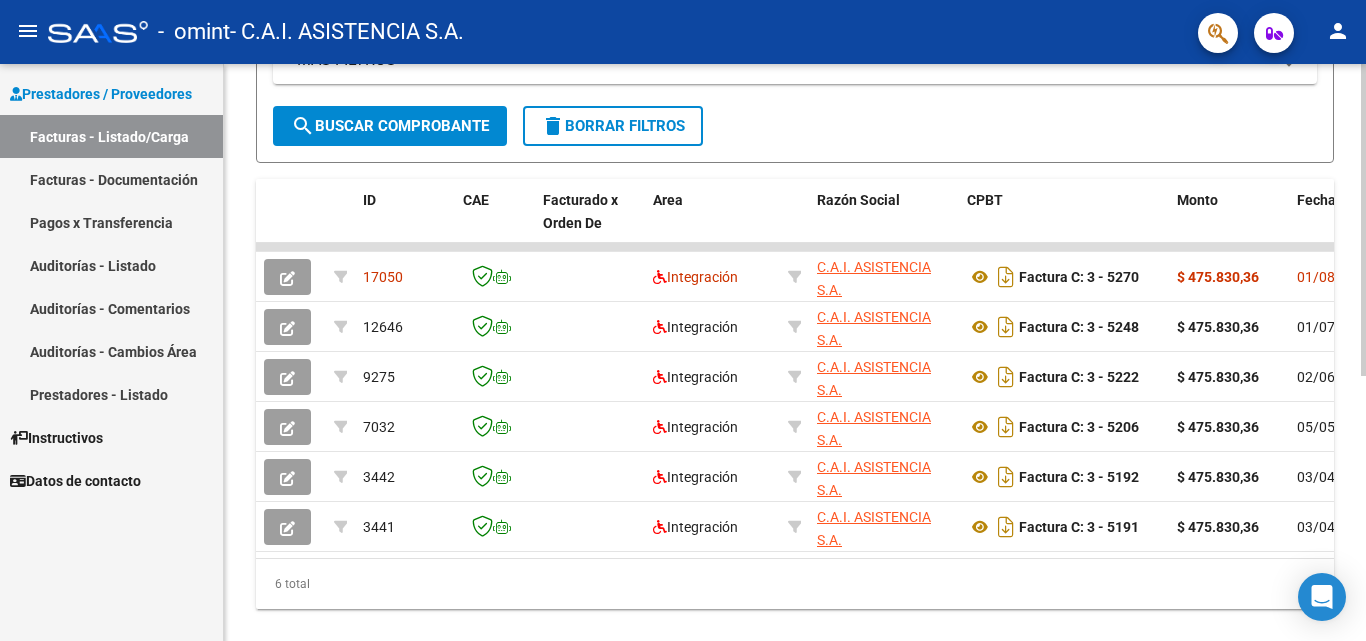 scroll, scrollTop: 491, scrollLeft: 0, axis: vertical 